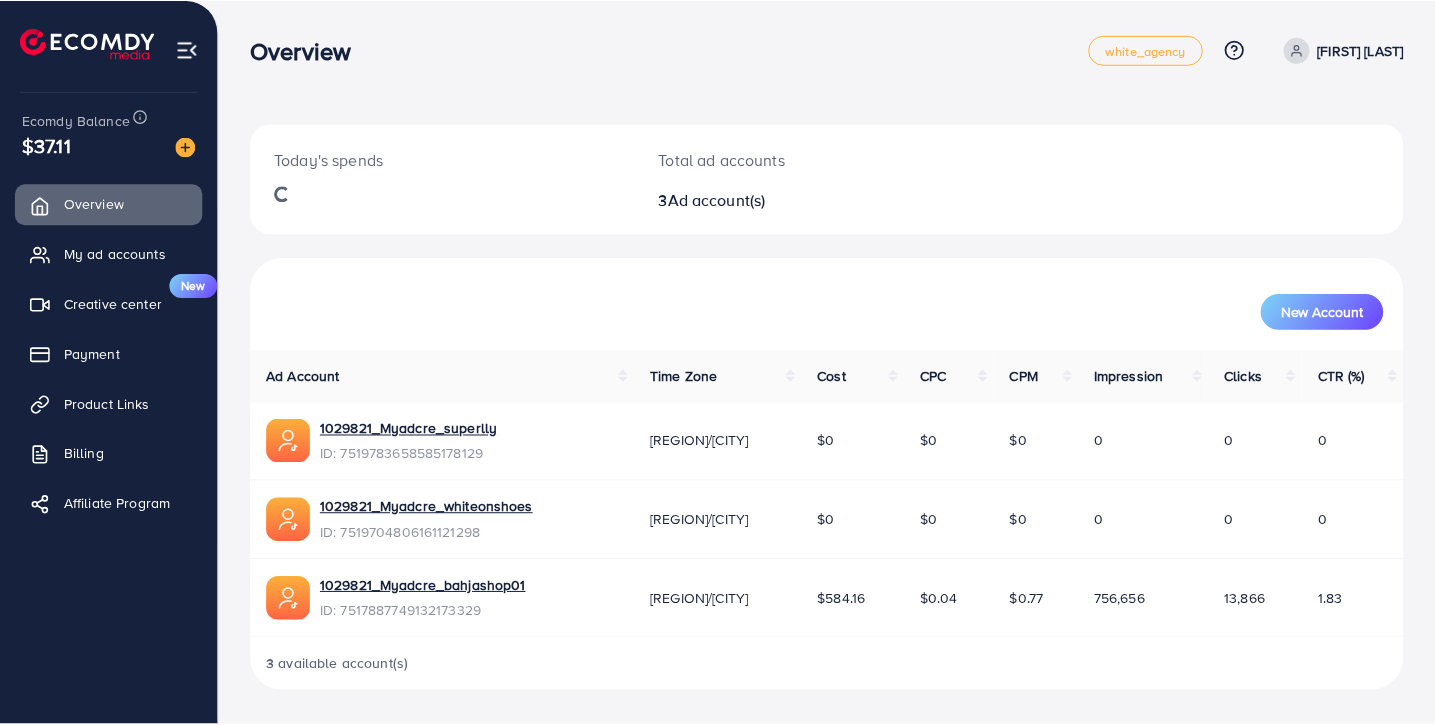 scroll, scrollTop: 0, scrollLeft: 0, axis: both 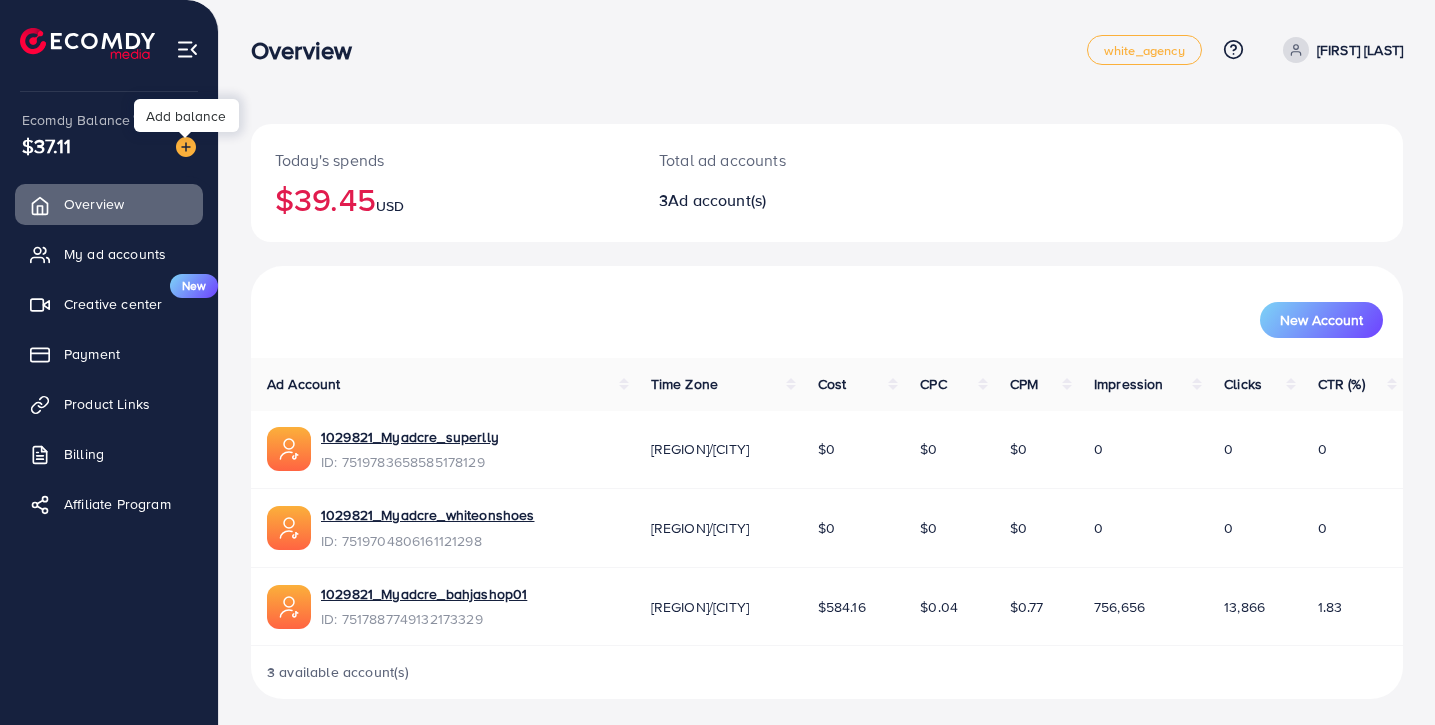 click at bounding box center [186, 147] 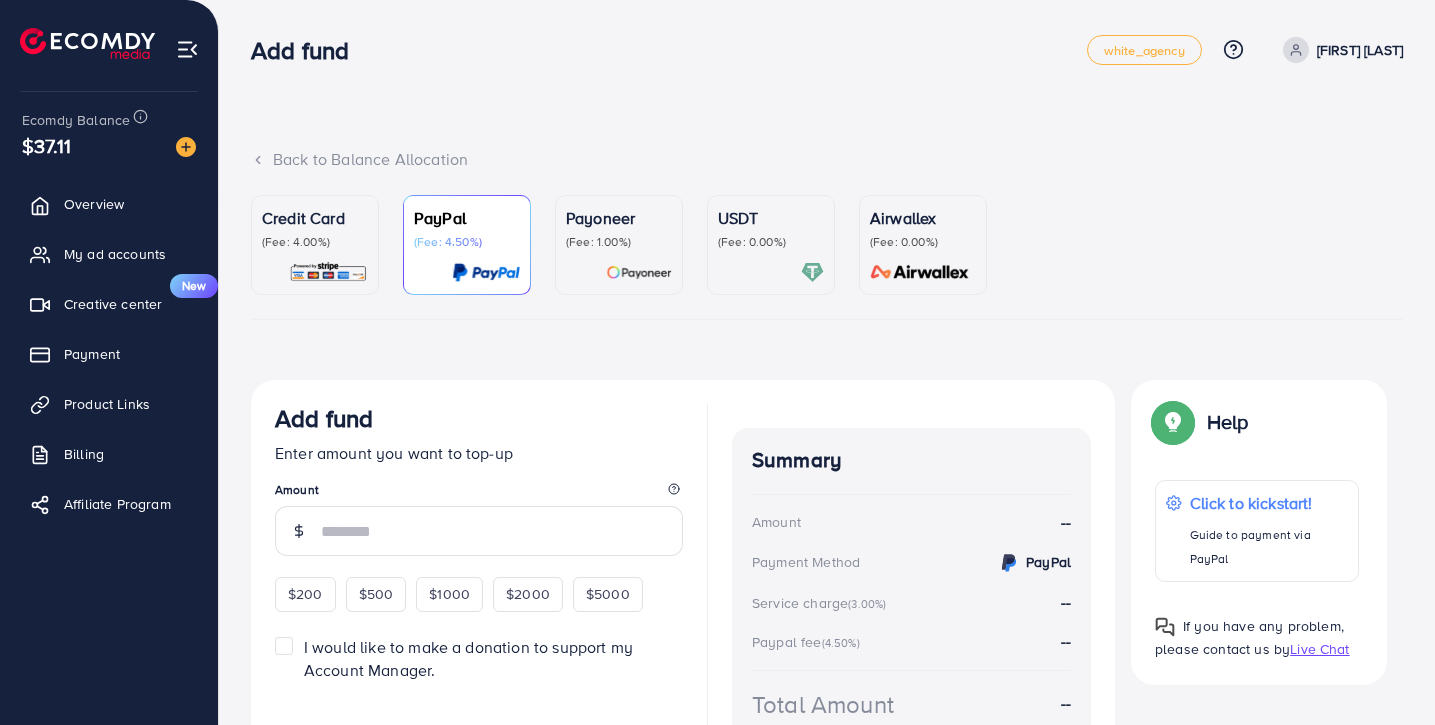 click on "USDT   (Fee: 0.00%)" at bounding box center [771, 245] 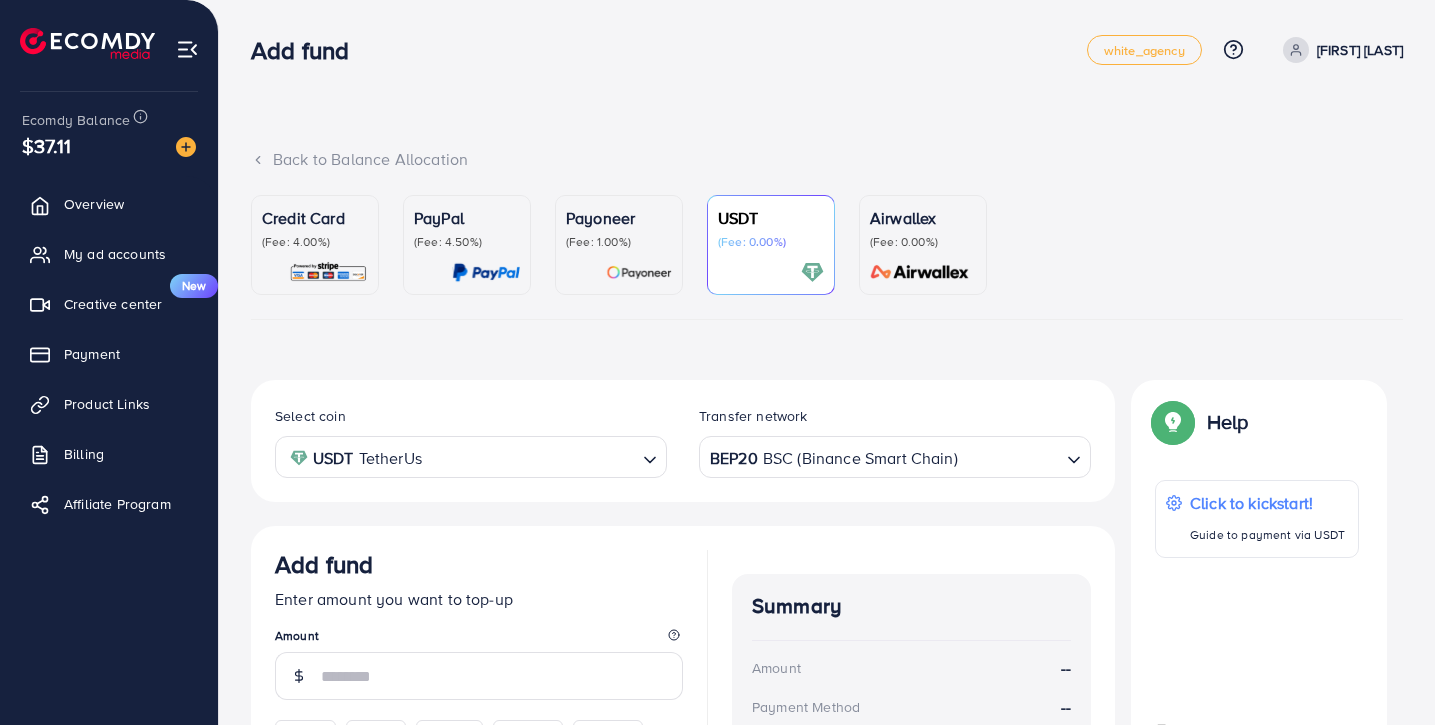 scroll, scrollTop: 101, scrollLeft: 0, axis: vertical 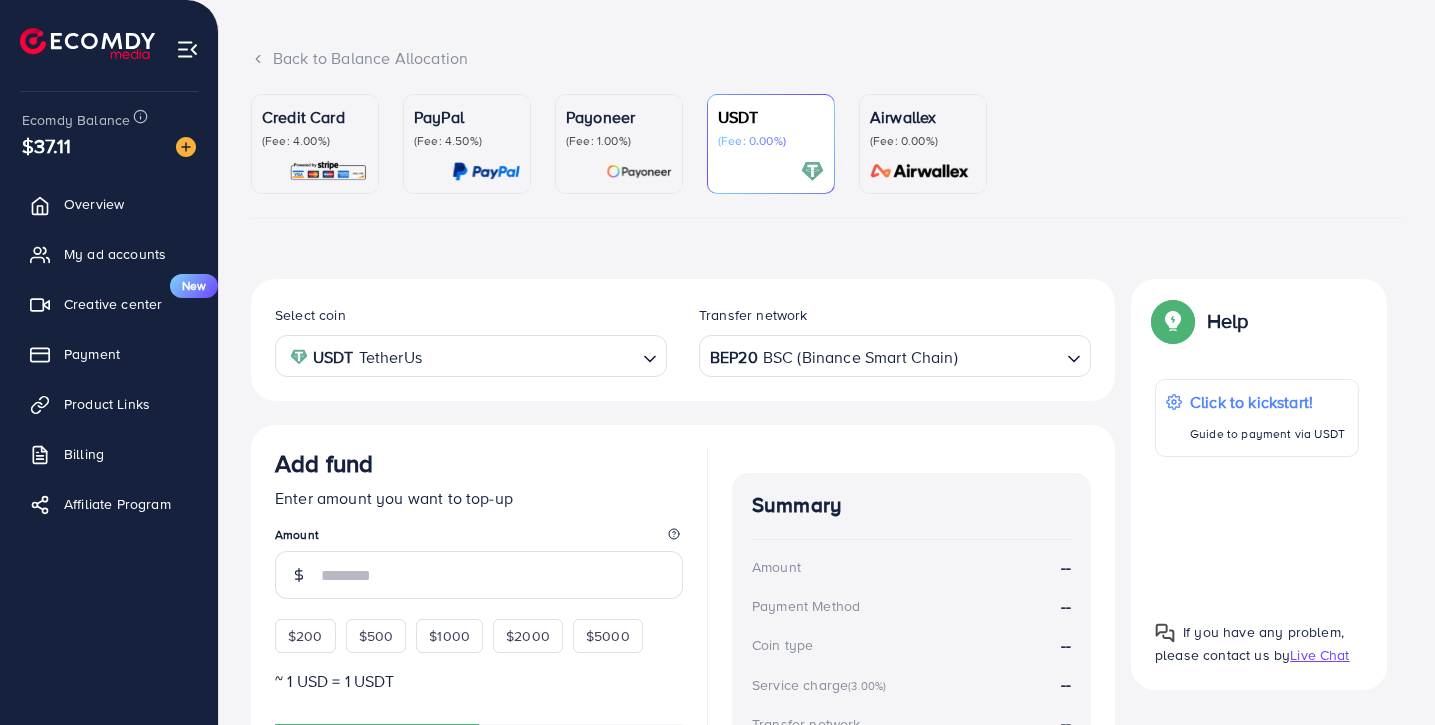 click on "BEP20 BSC (Binance Smart Chain)" at bounding box center [883, 354] 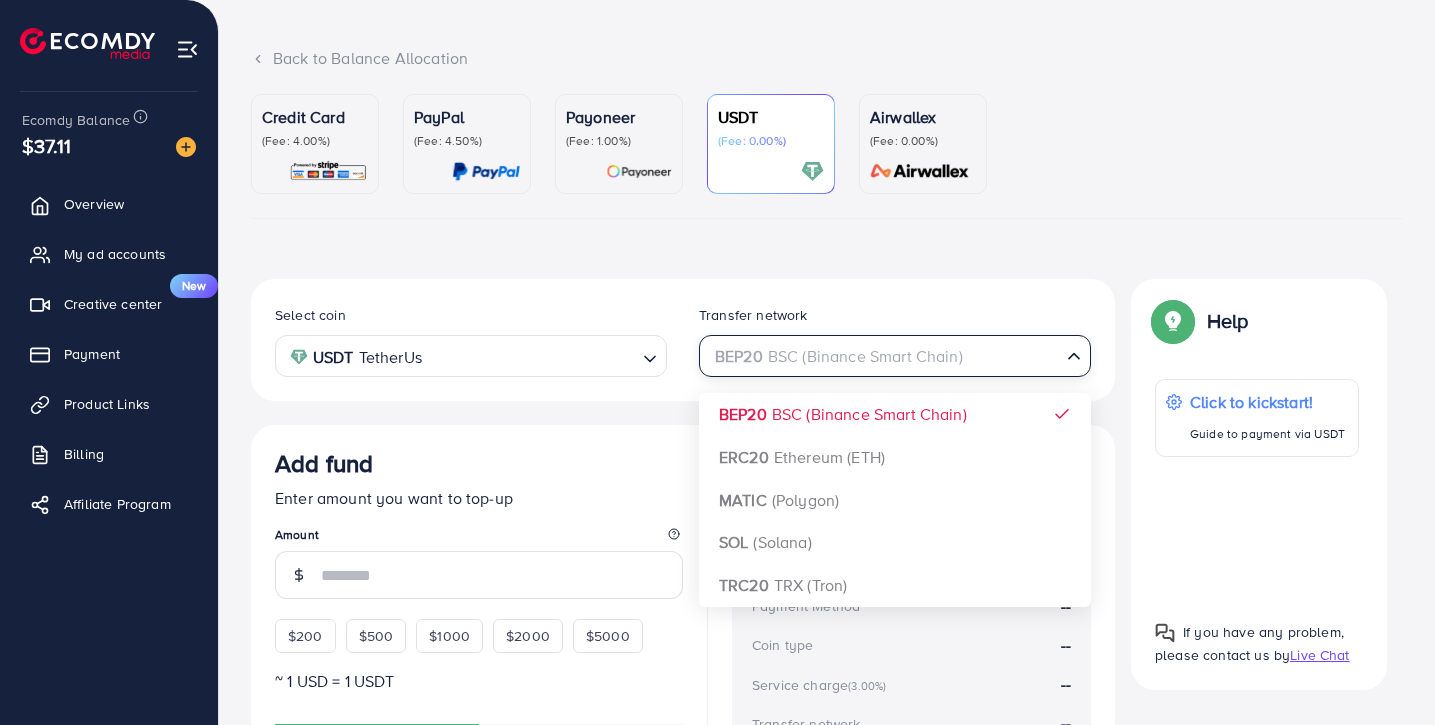 click at bounding box center (883, 356) 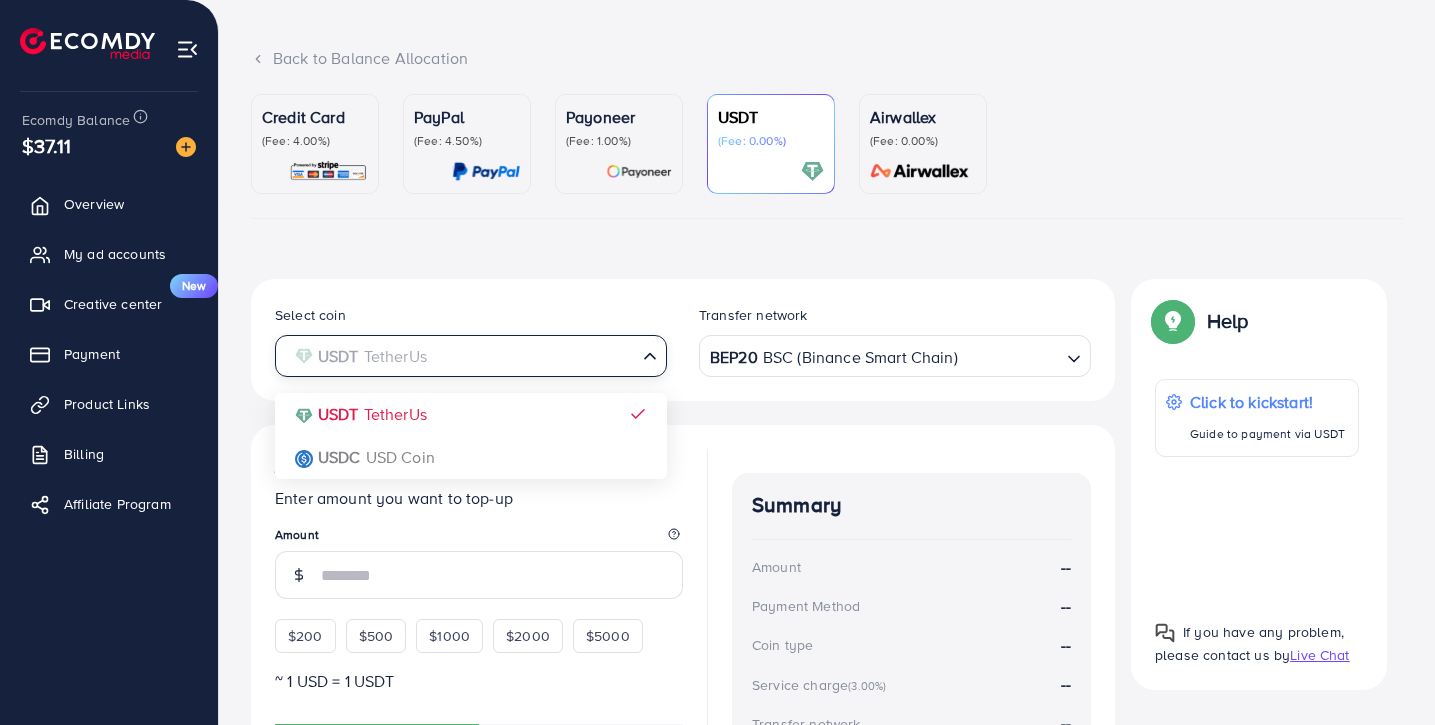 click at bounding box center (459, 356) 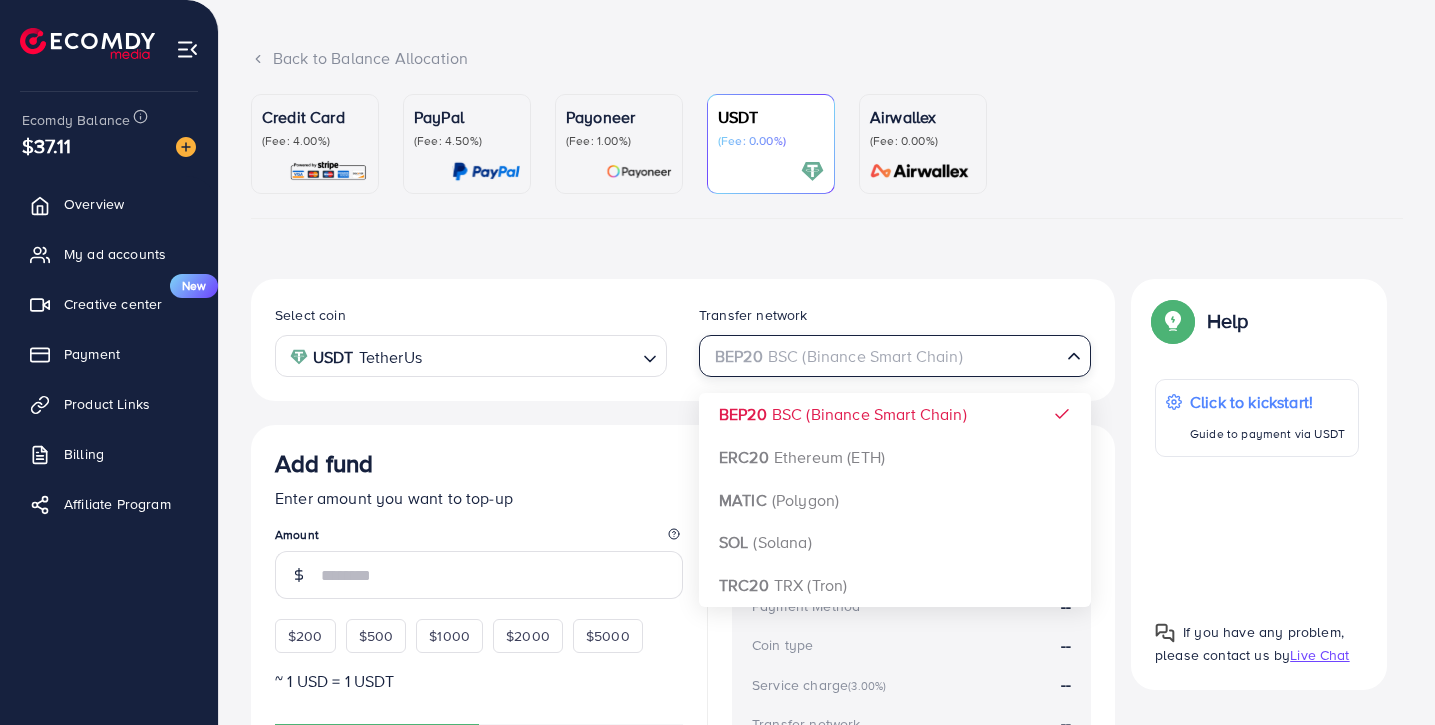 click on "BEP20 BSC (Binance Smart Chain)" at bounding box center [883, 354] 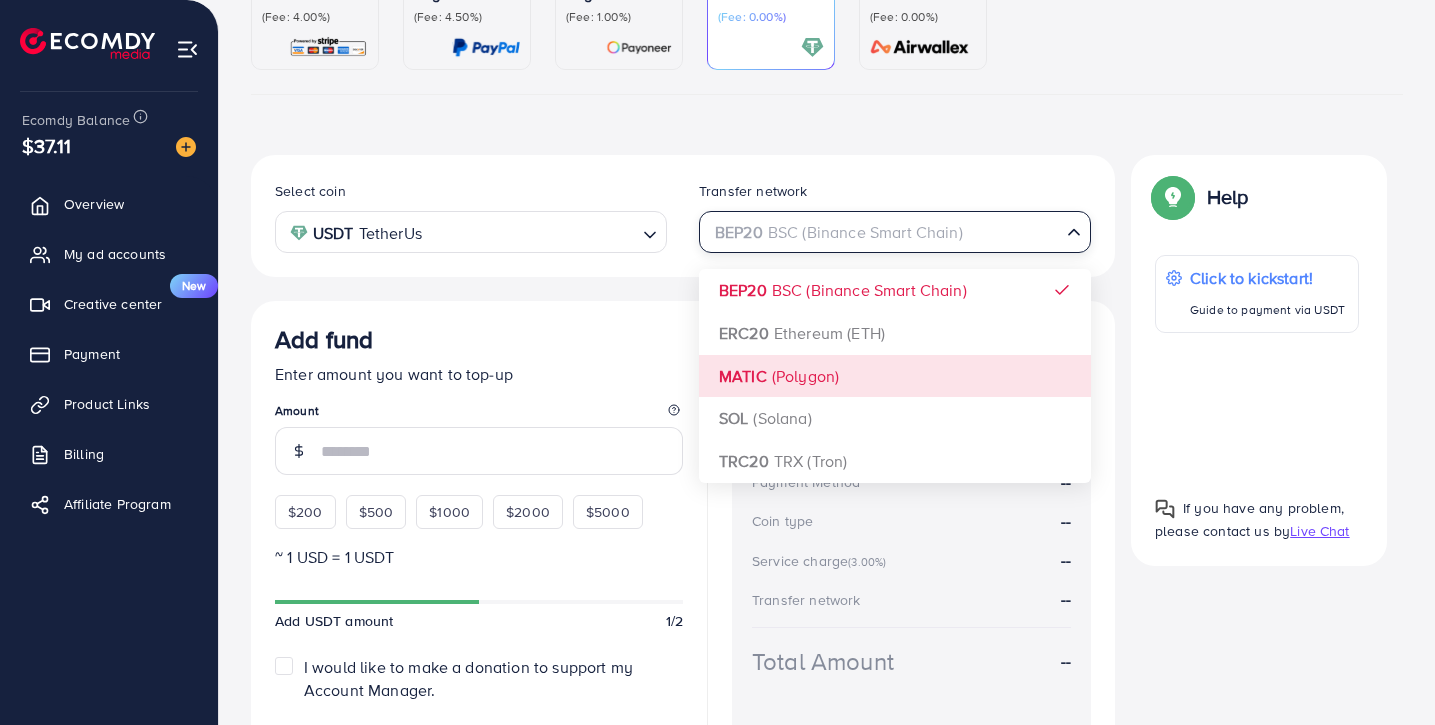 scroll, scrollTop: 227, scrollLeft: 0, axis: vertical 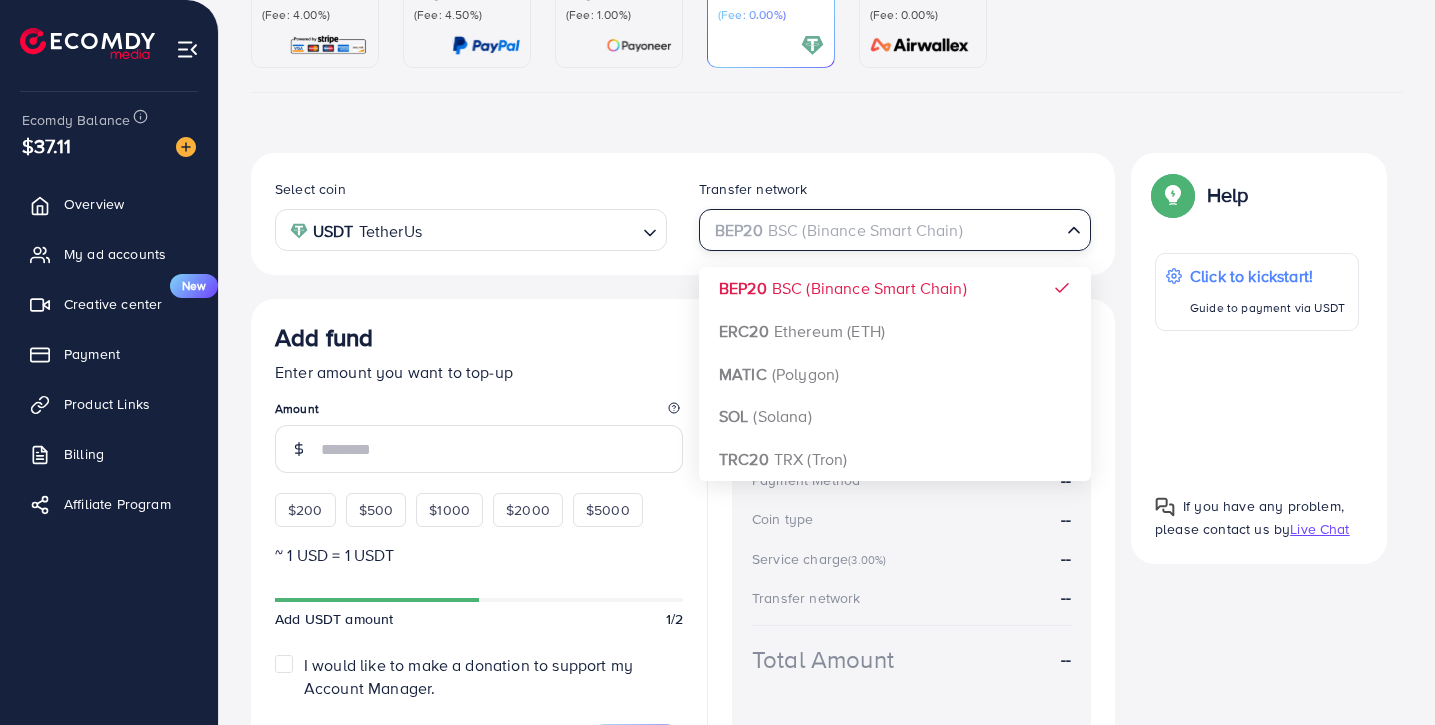 click on "Select coin   USDT TetherUs           Loading...     Transfer network   BEP20 BSC (Binance Smart Chain)           Loading...     BEP20 BSC (Binance Smart Chain) ERC20 Ethereum (ETH) MATIC (Polygon) SOL (Solana) TRC20 TRX (Tron)        Add fund  Enter amount you want to top-up Amount $200 $500 $1000 $2000 $5000  ~ 1 USD = 1 USDT   Add USDT amount  1/2 I would like to make a donation to support my Account Manager. 5% 10% 15% 20%  Continue   Summary   Amount   --   Payment Method   --   Coin type   --   Service charge   (3.00%)   --   Transfer network   --   Total Amount   --" at bounding box center [683, 468] 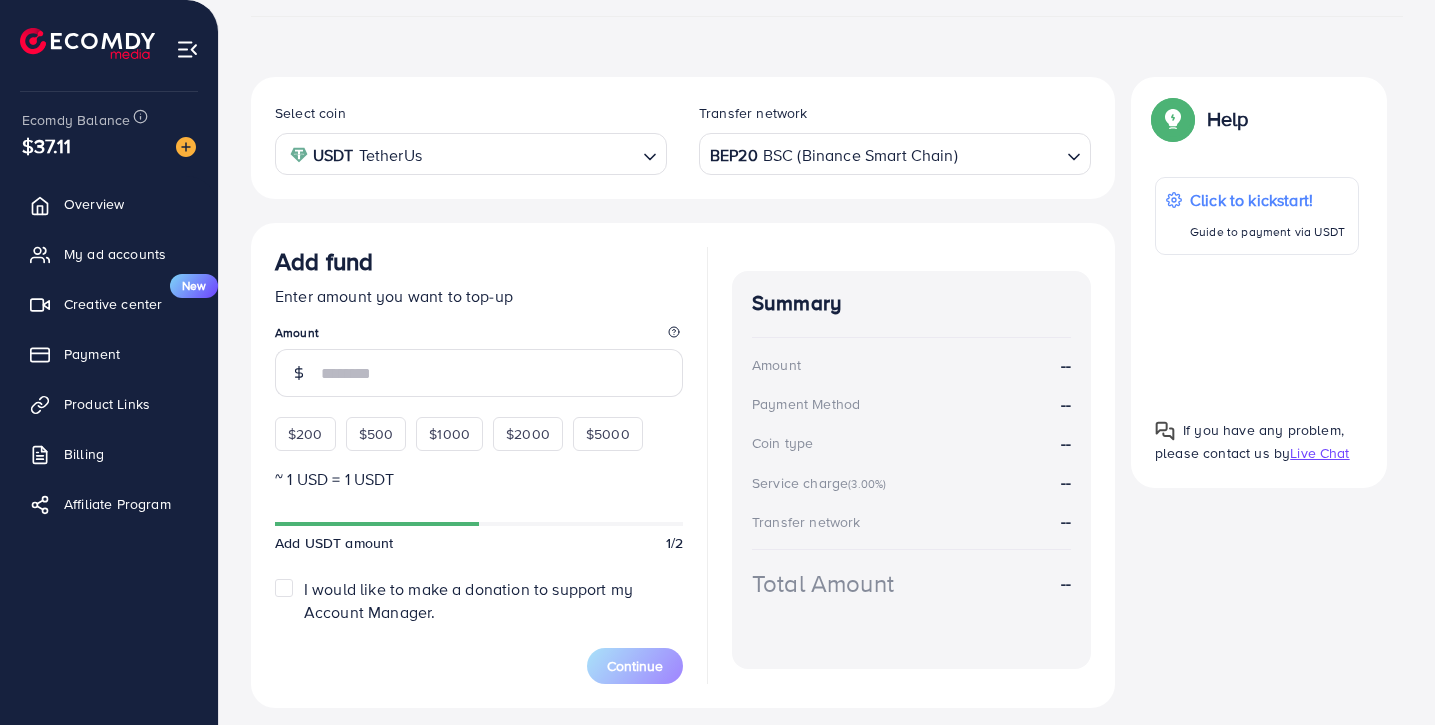 scroll, scrollTop: 315, scrollLeft: 0, axis: vertical 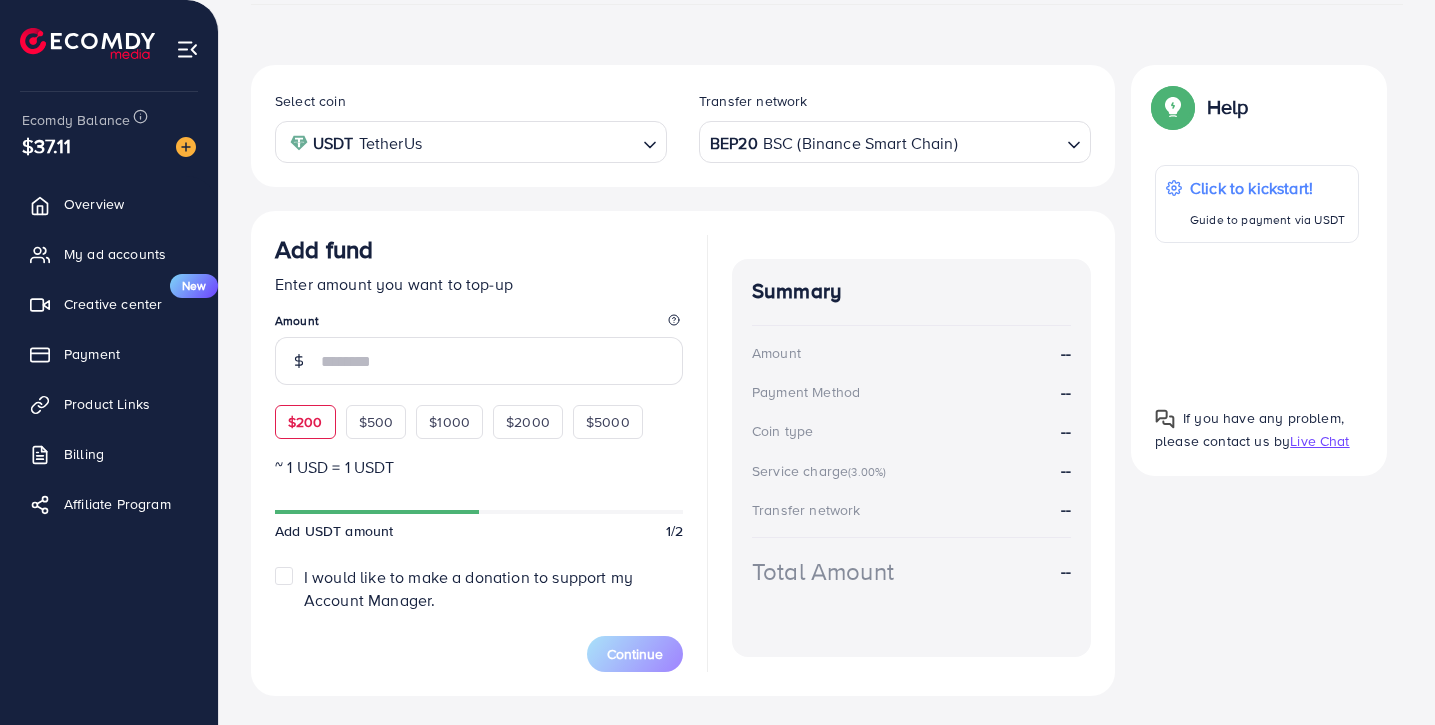 click on "$200" at bounding box center (305, 422) 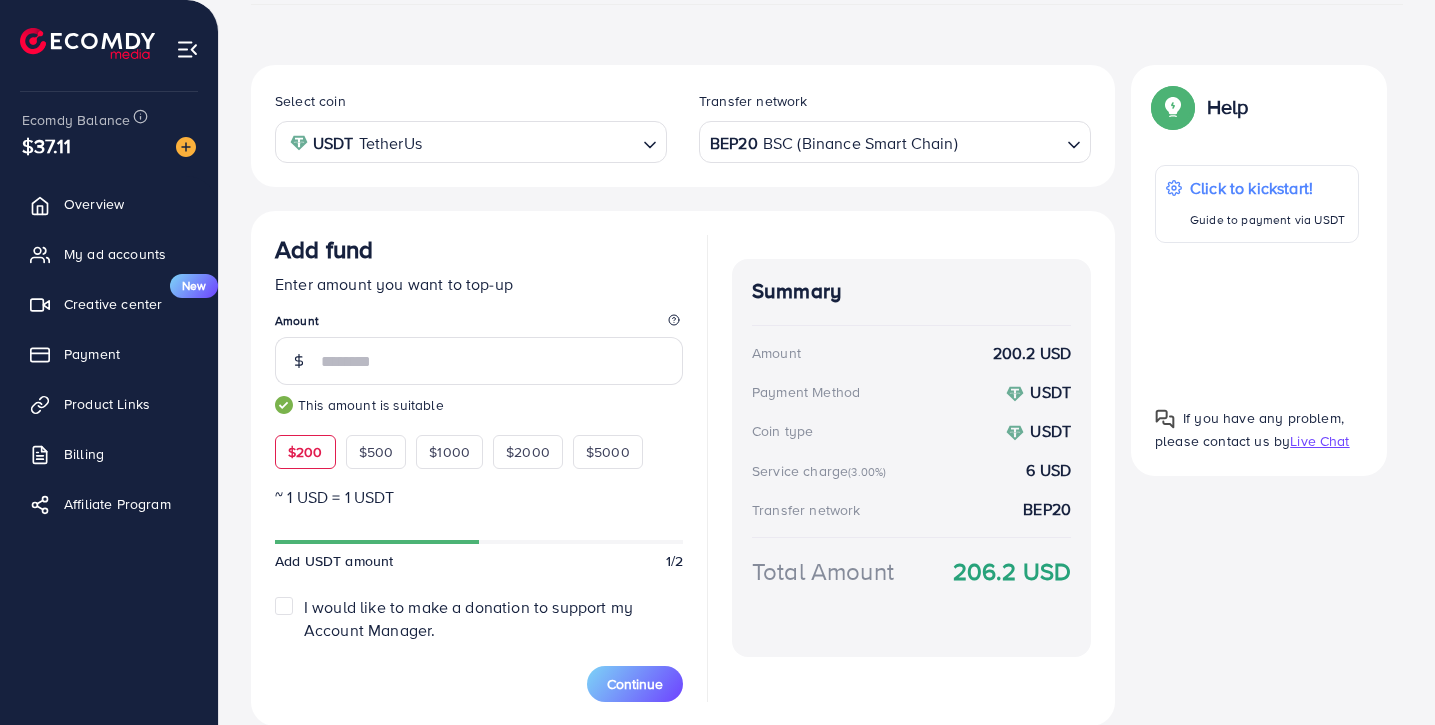 click on "I would like to make a donation to support my Account Manager." at bounding box center (493, 619) 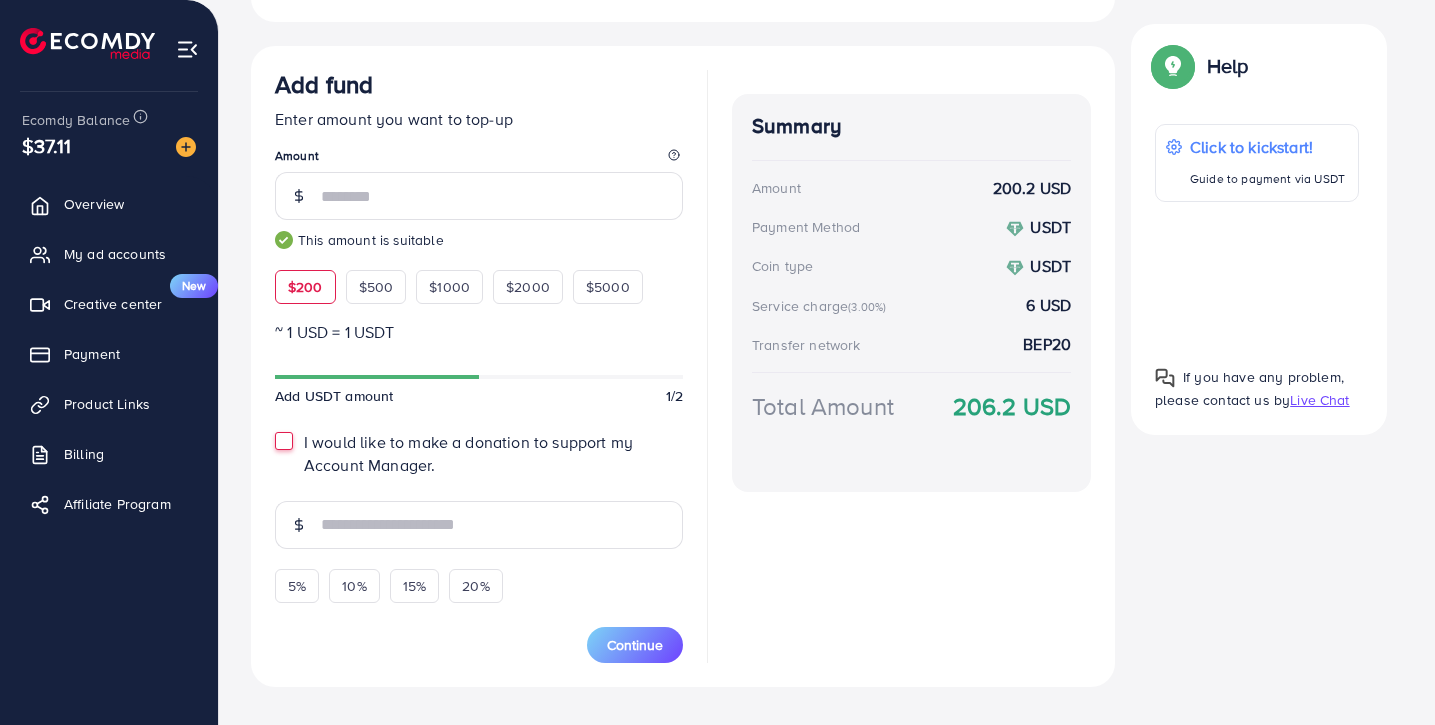 scroll, scrollTop: 514, scrollLeft: 0, axis: vertical 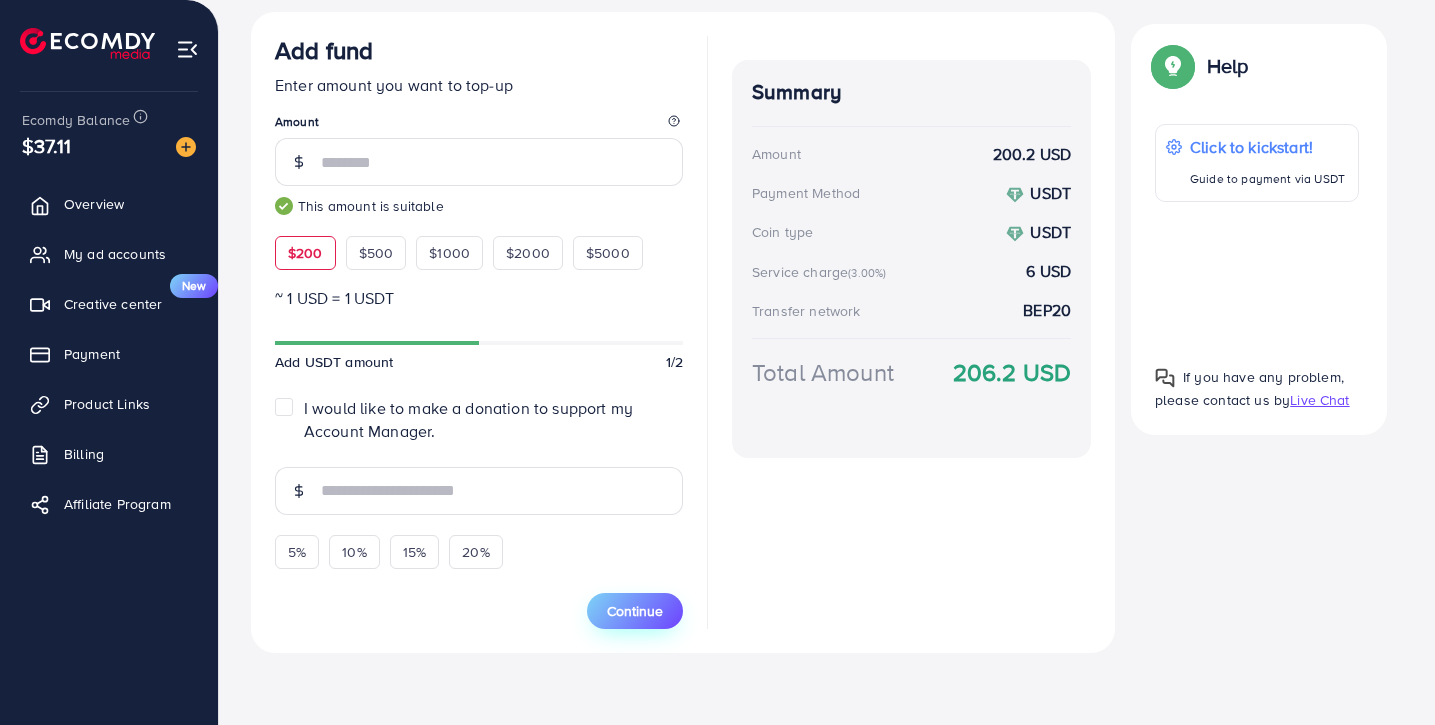click on "Continue" at bounding box center [635, 611] 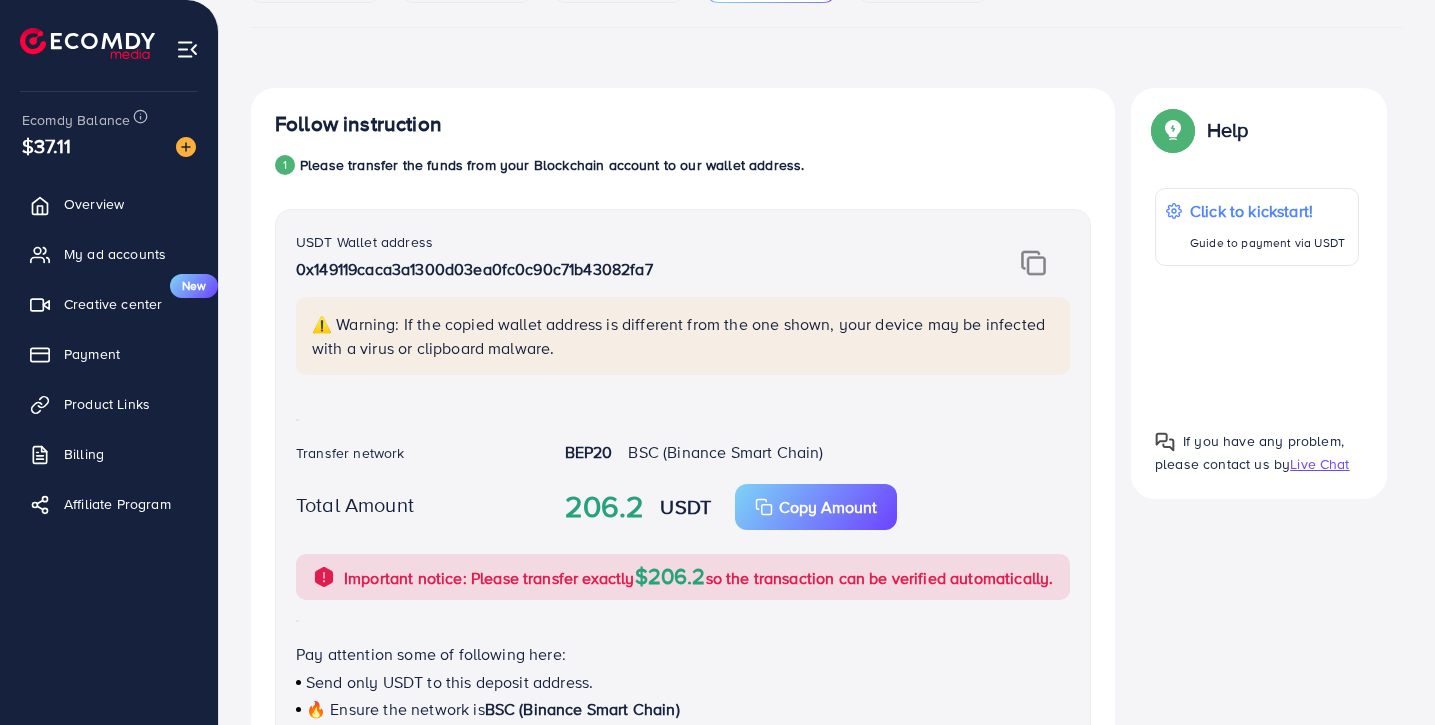 scroll, scrollTop: 291, scrollLeft: 0, axis: vertical 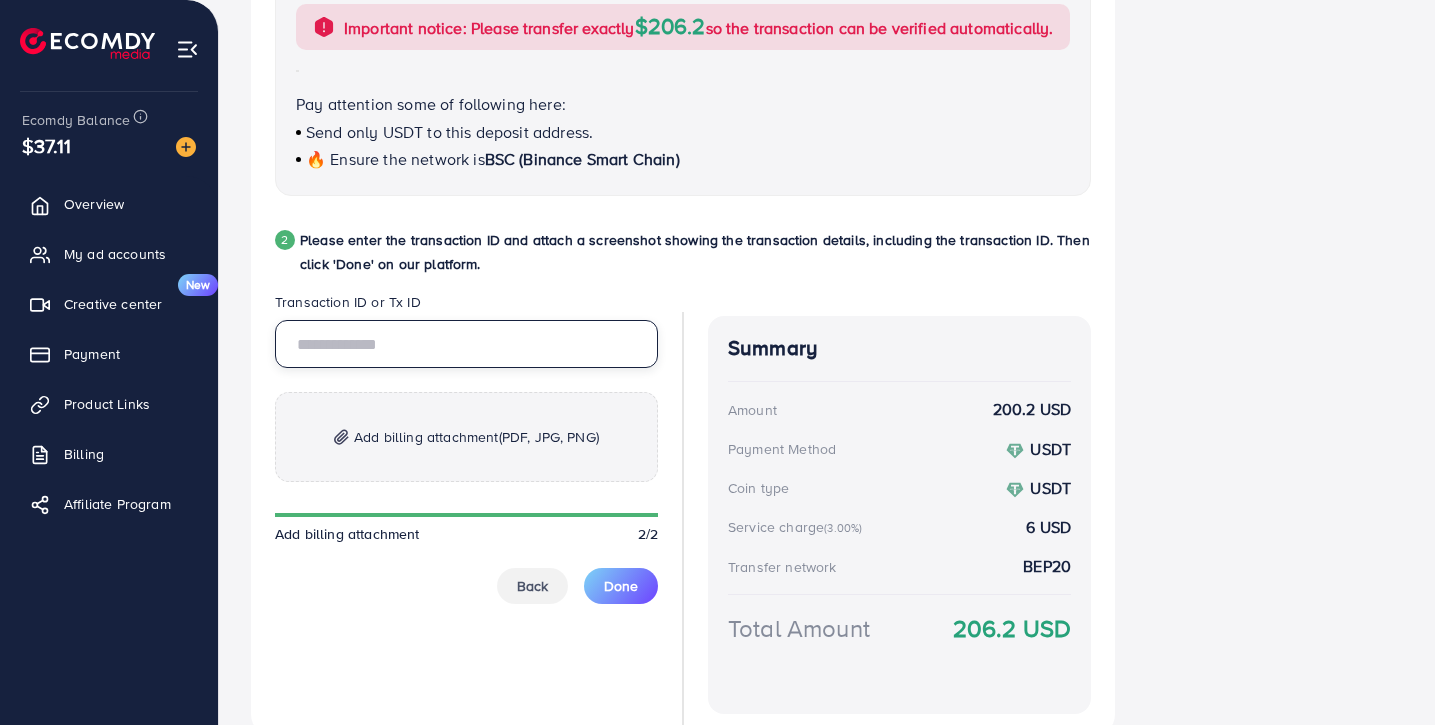 click at bounding box center (466, 344) 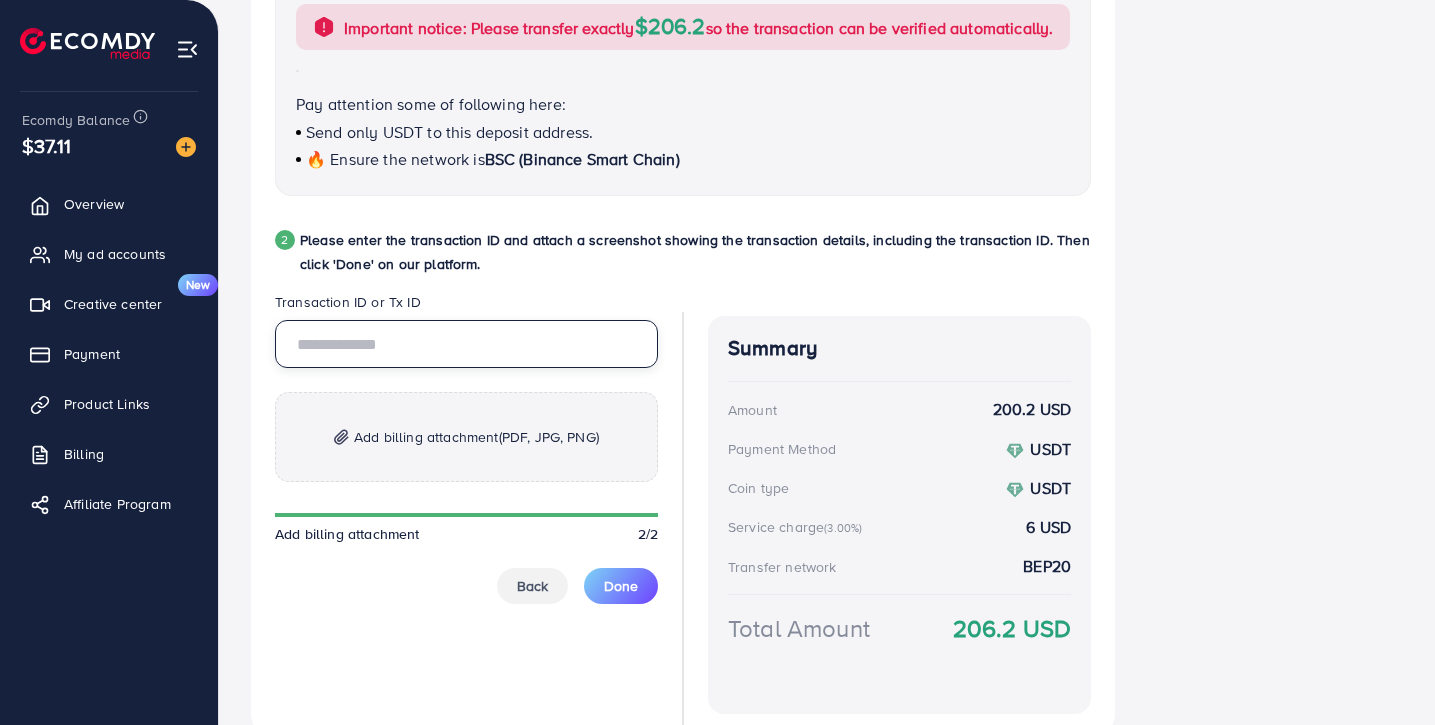 paste on "**********" 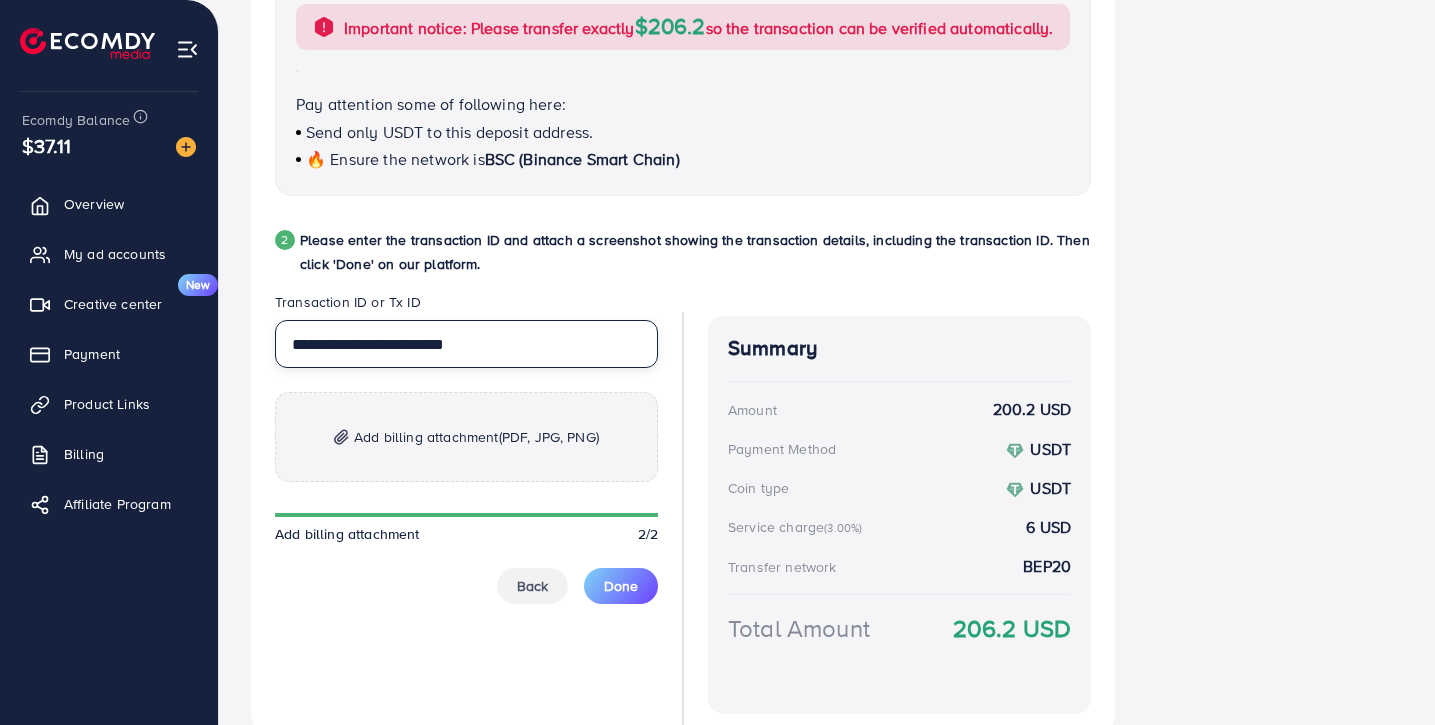 type on "**********" 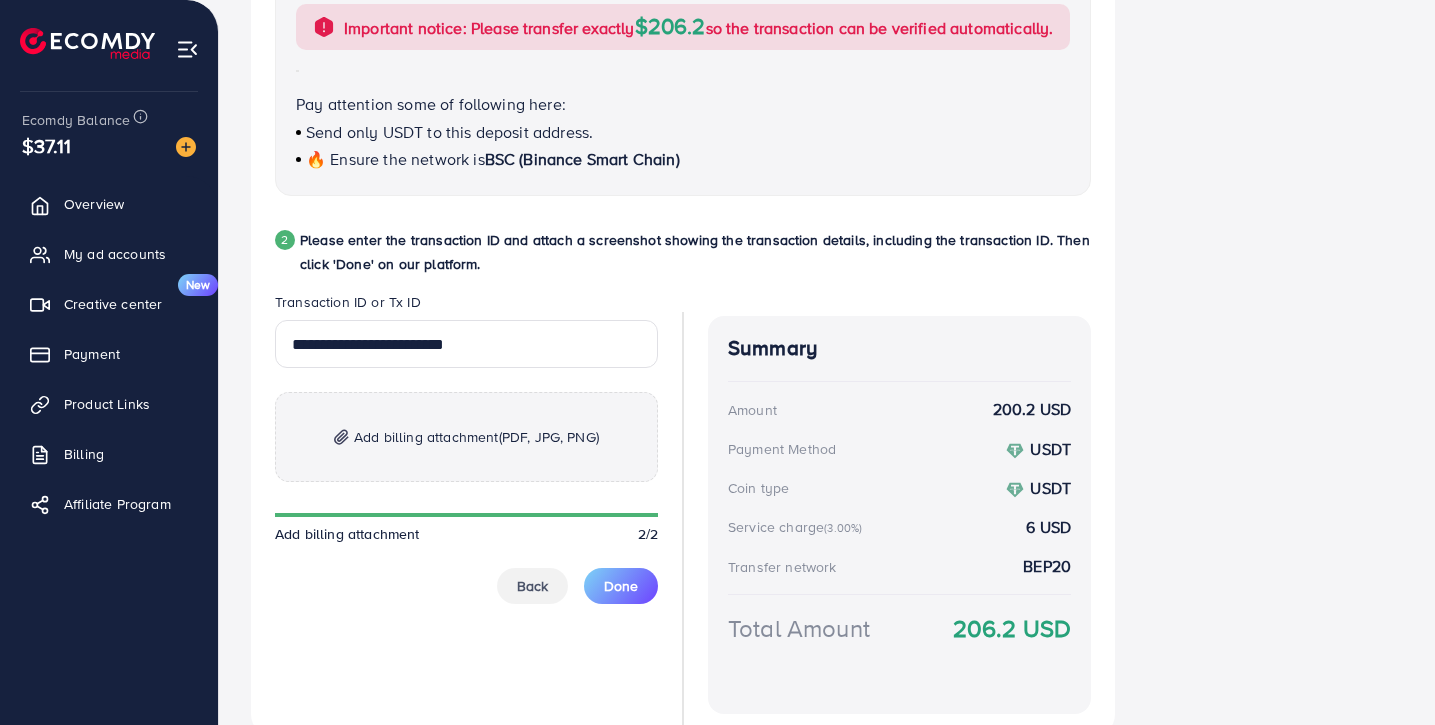 click on "Add billing attachment  (PDF, JPG, PNG)" at bounding box center (466, 437) 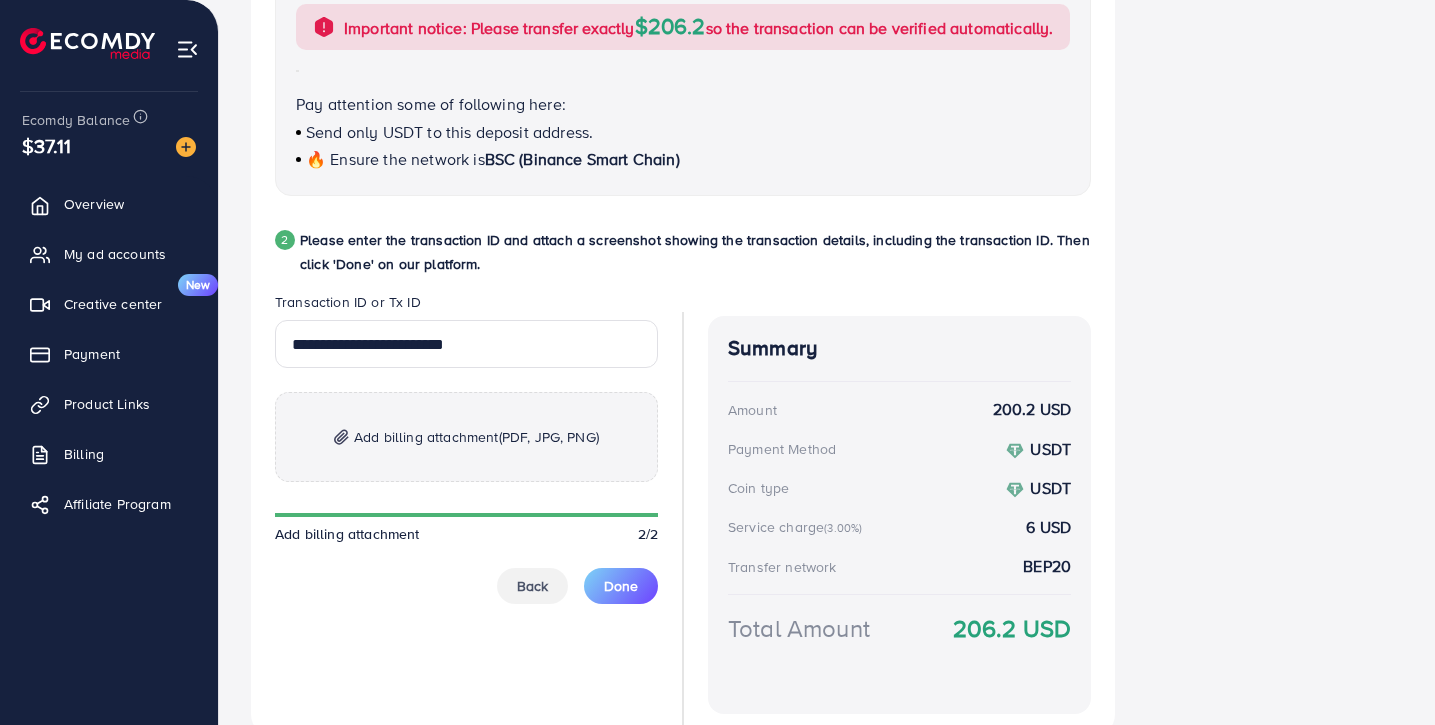 click on "Add billing attachment  (PDF, JPG, PNG)" at bounding box center [476, 437] 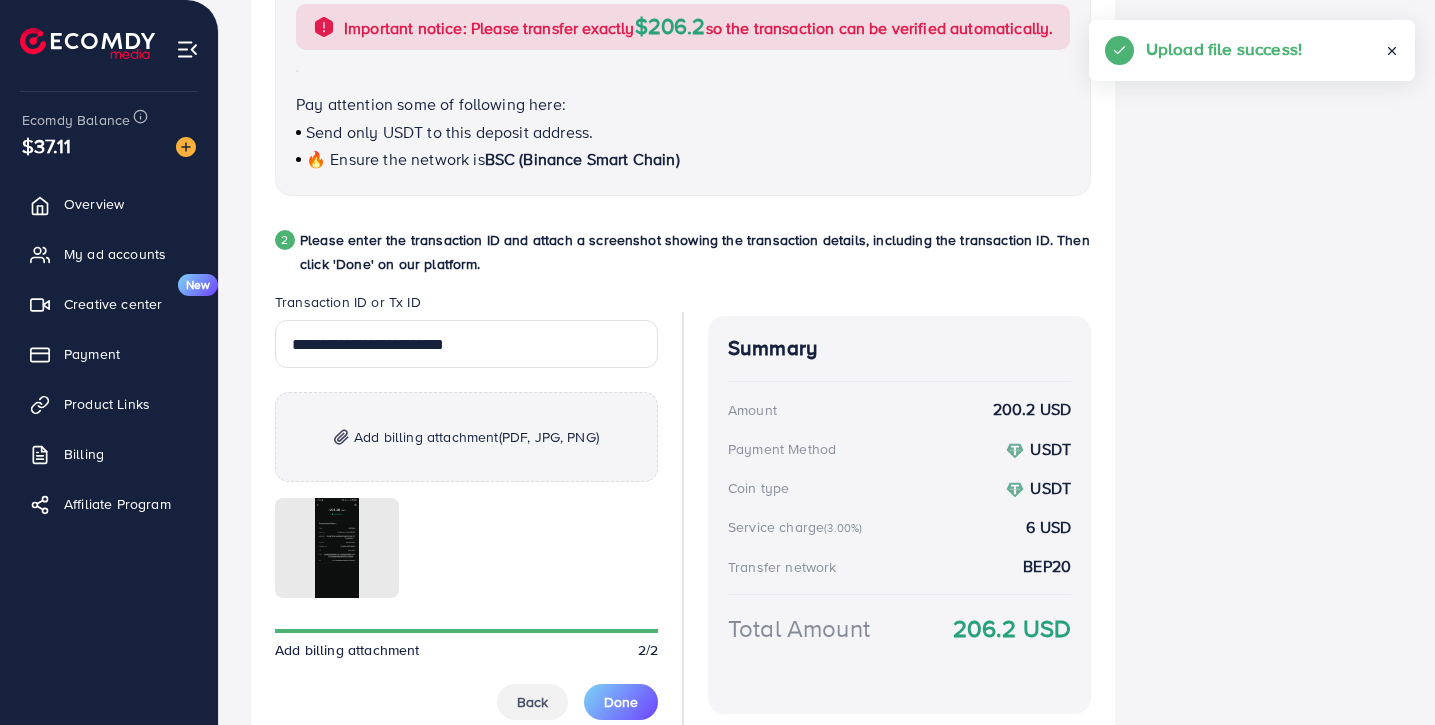 click on "Add billing attachment  (PDF, JPG, PNG)" at bounding box center (476, 437) 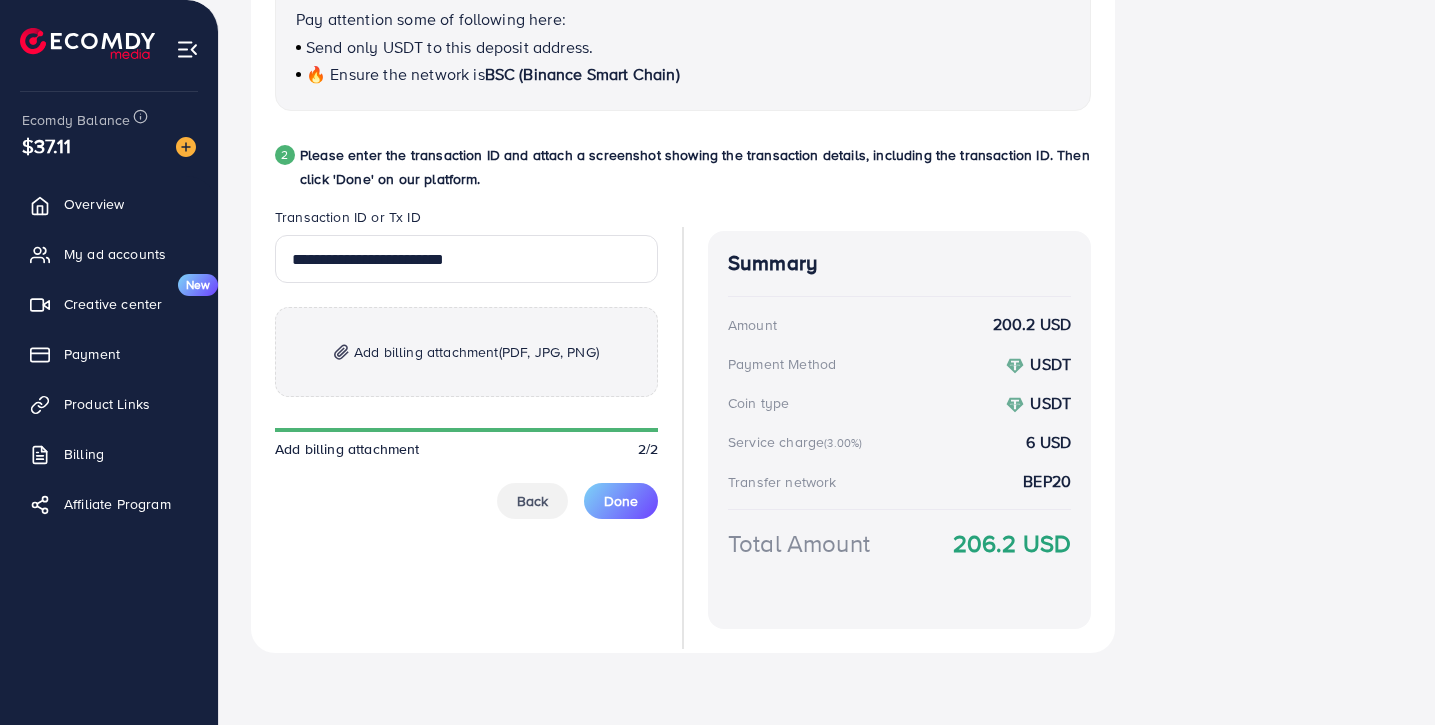 scroll, scrollTop: 932, scrollLeft: 0, axis: vertical 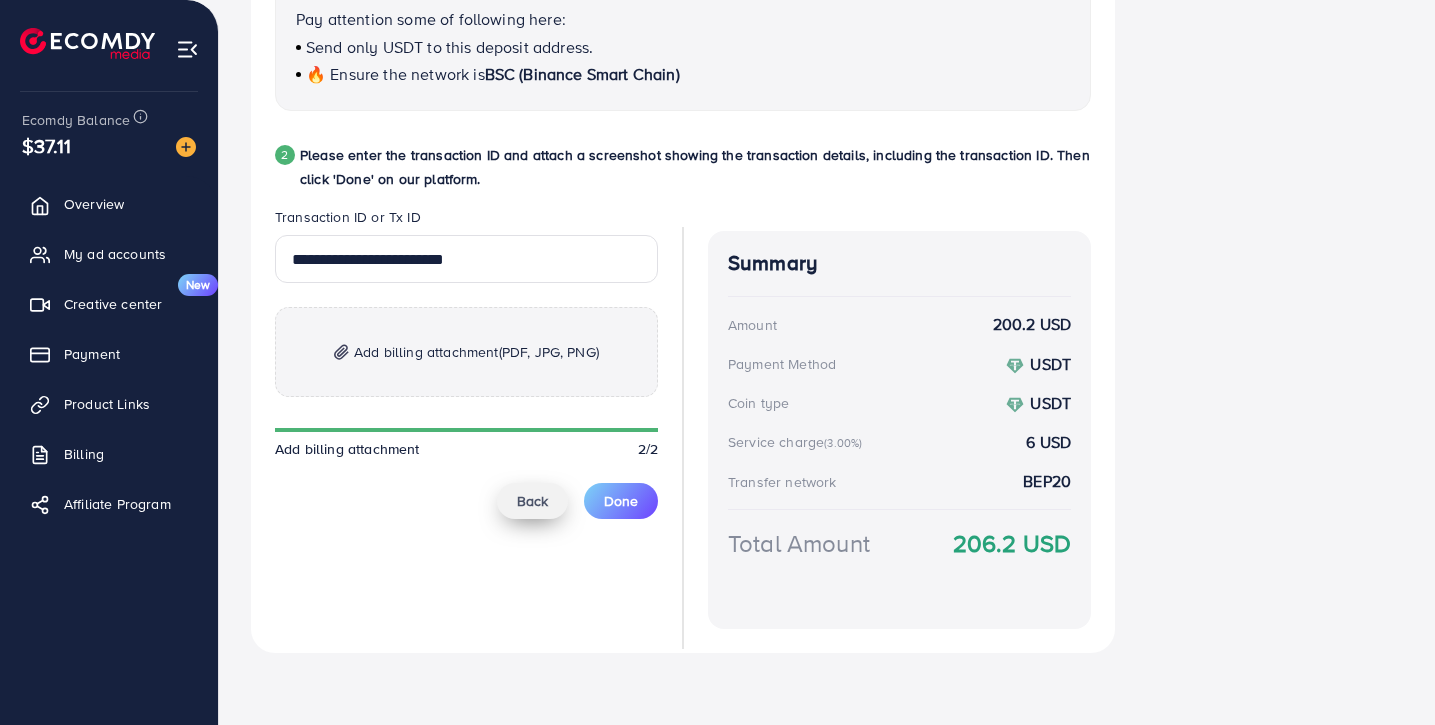 click on "Back" at bounding box center [532, 501] 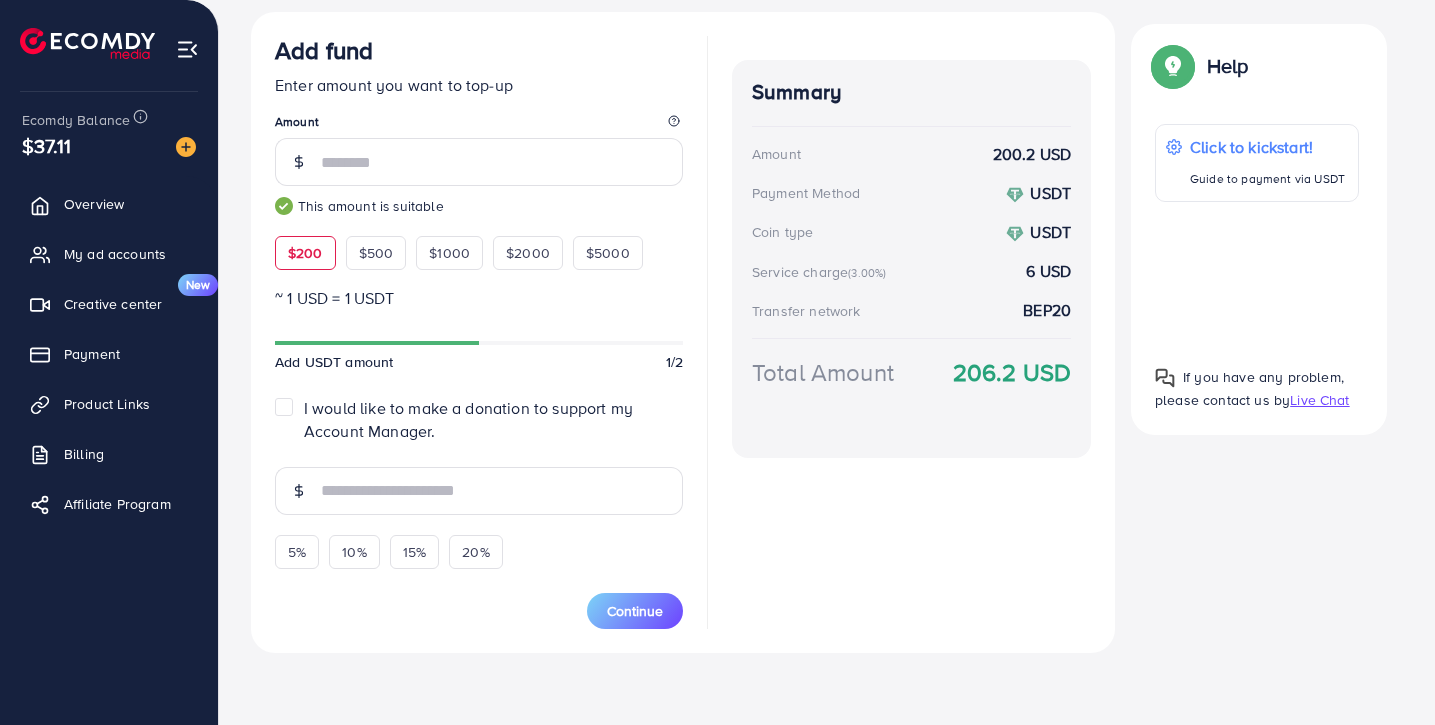 scroll, scrollTop: 514, scrollLeft: 0, axis: vertical 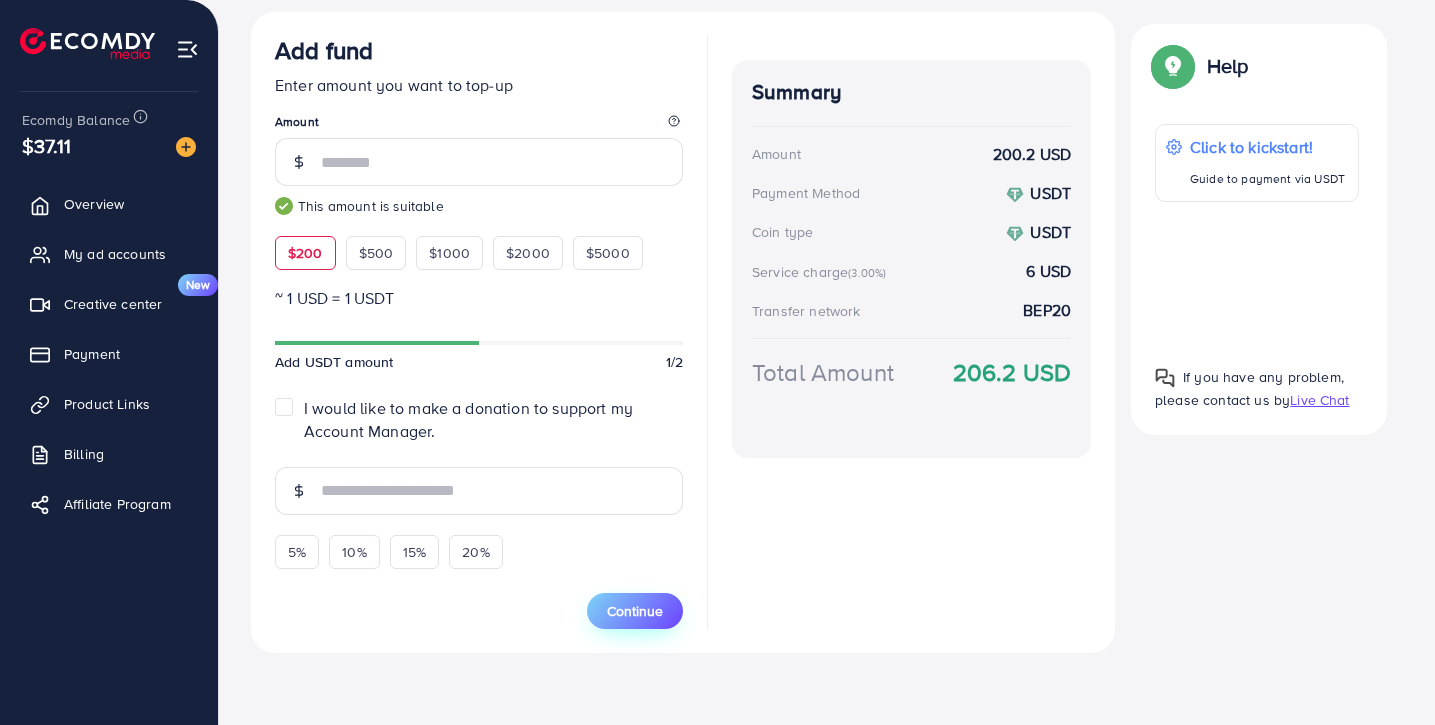 click on "Continue" at bounding box center (635, 611) 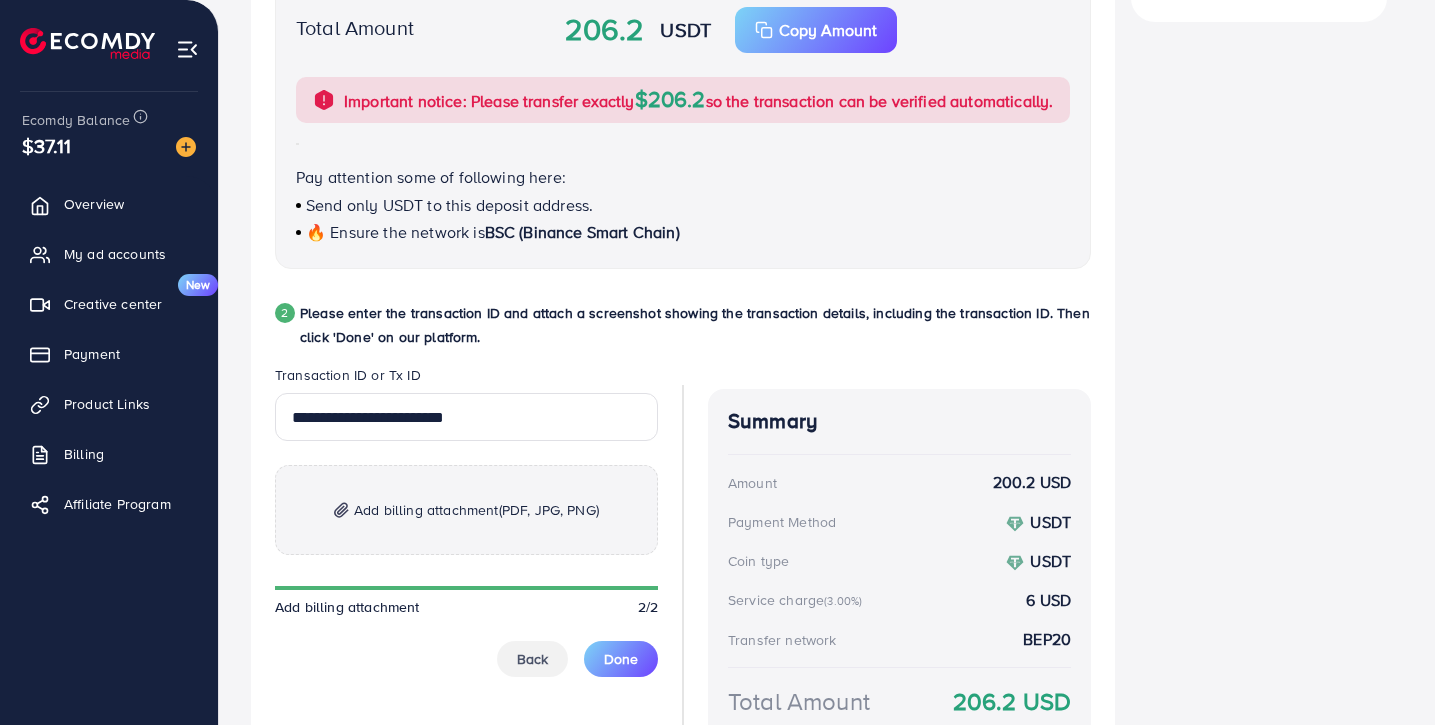 scroll, scrollTop: 773, scrollLeft: 0, axis: vertical 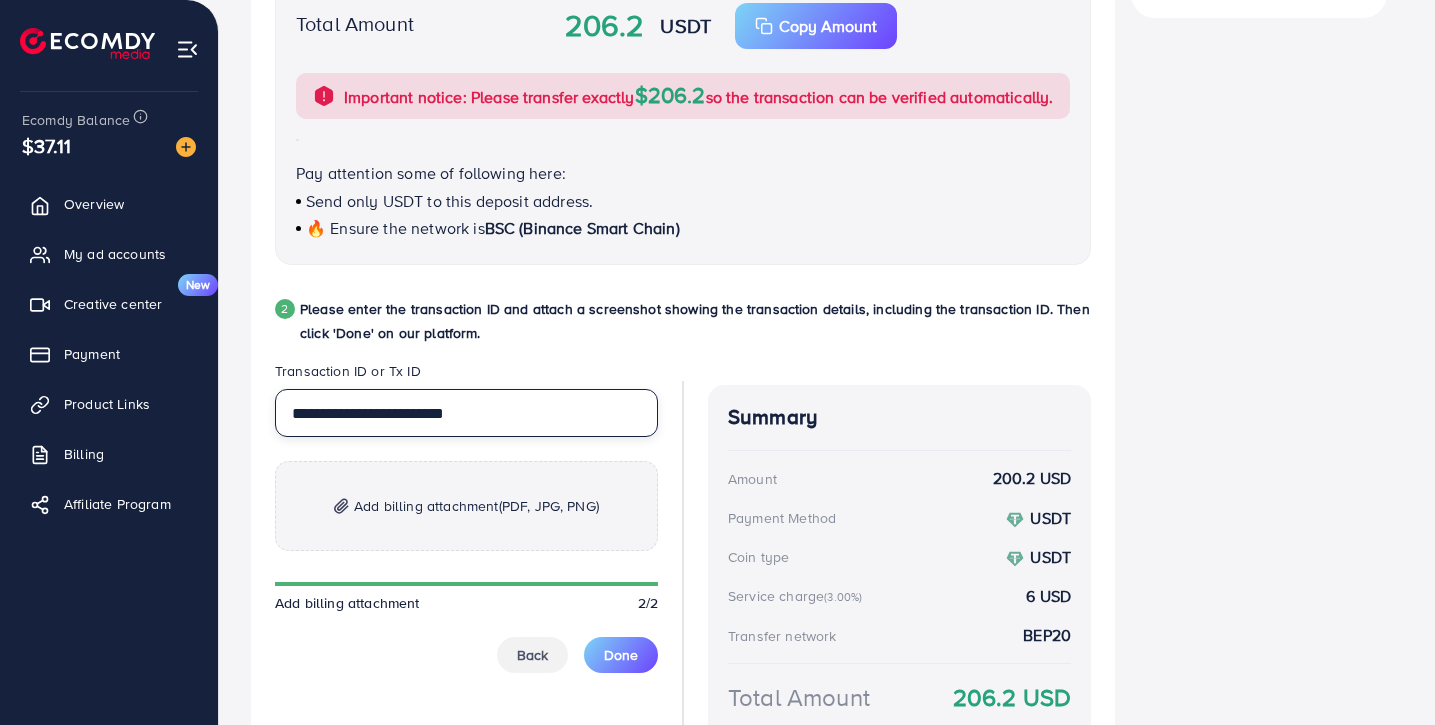 click on "**********" at bounding box center (466, 413) 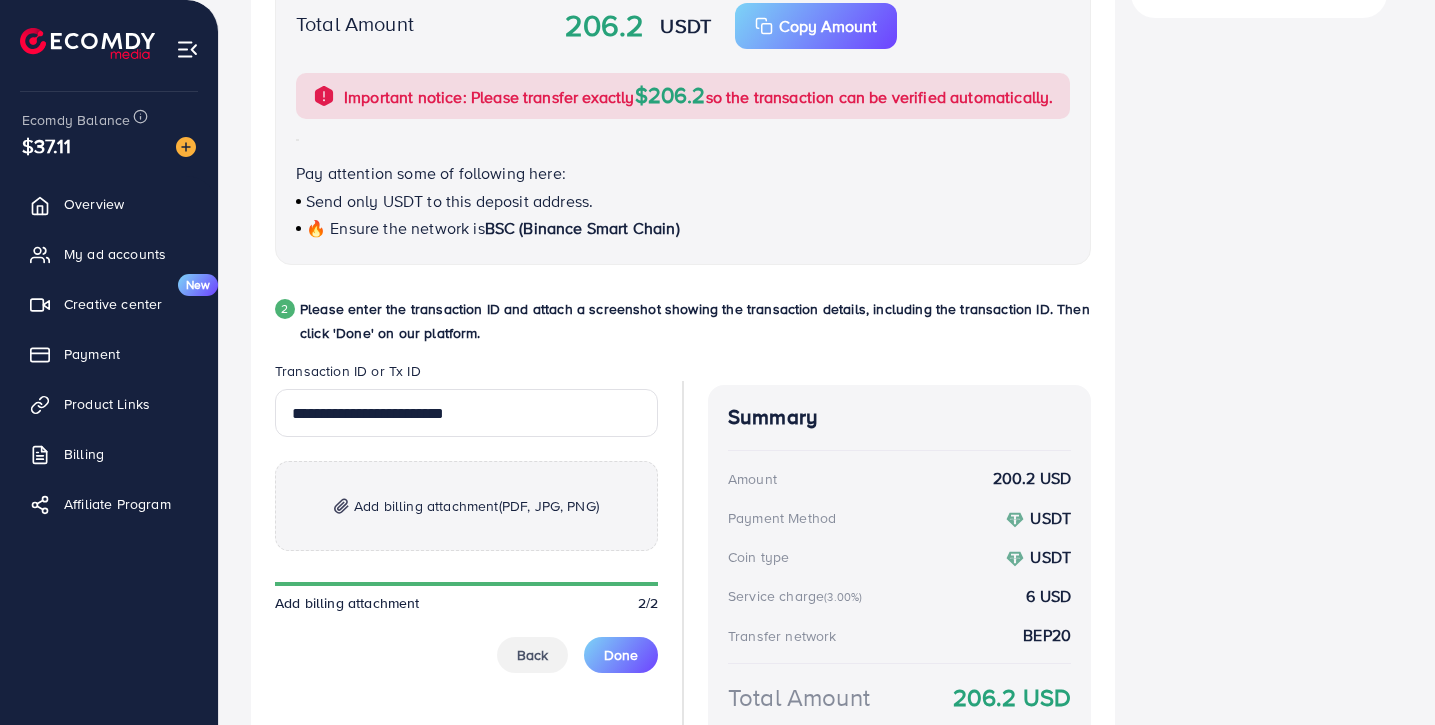 click on "Add billing attachment  (PDF, JPG, PNG)" at bounding box center [476, 506] 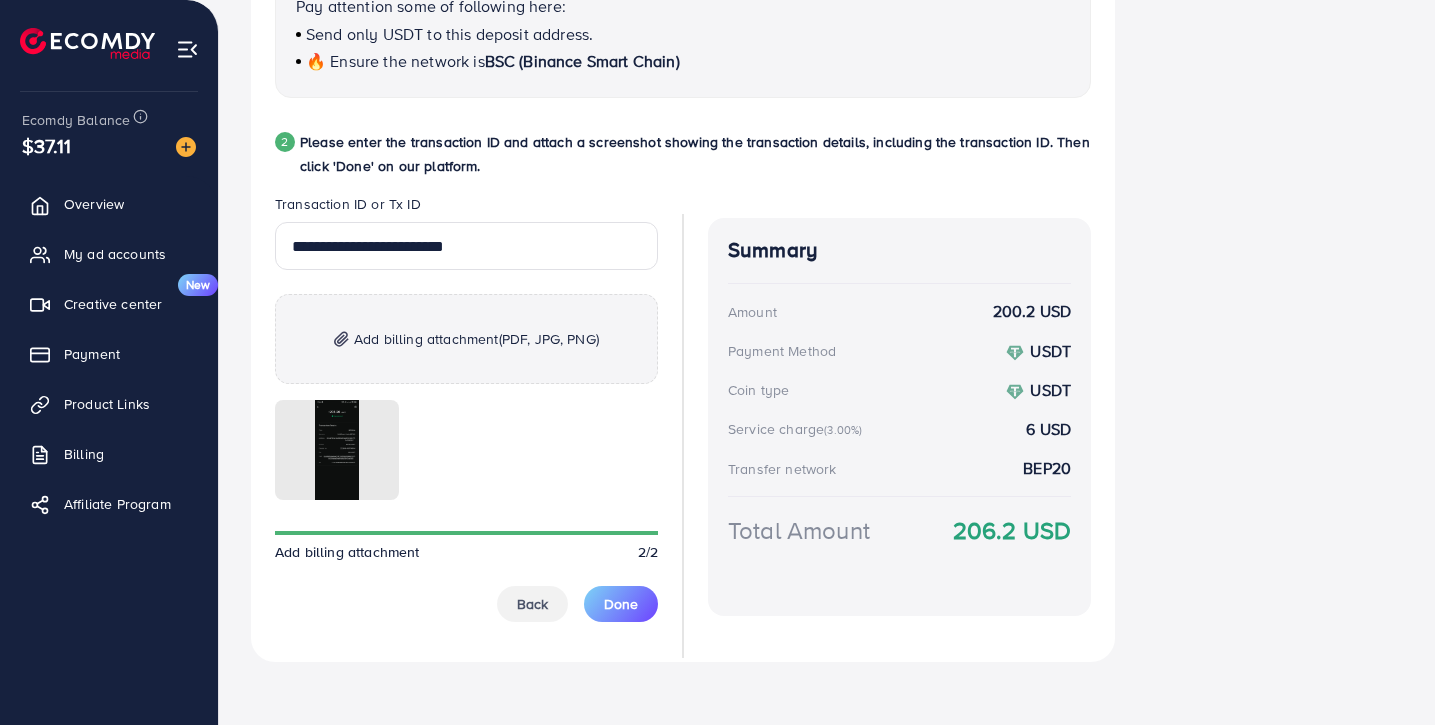 scroll, scrollTop: 942, scrollLeft: 0, axis: vertical 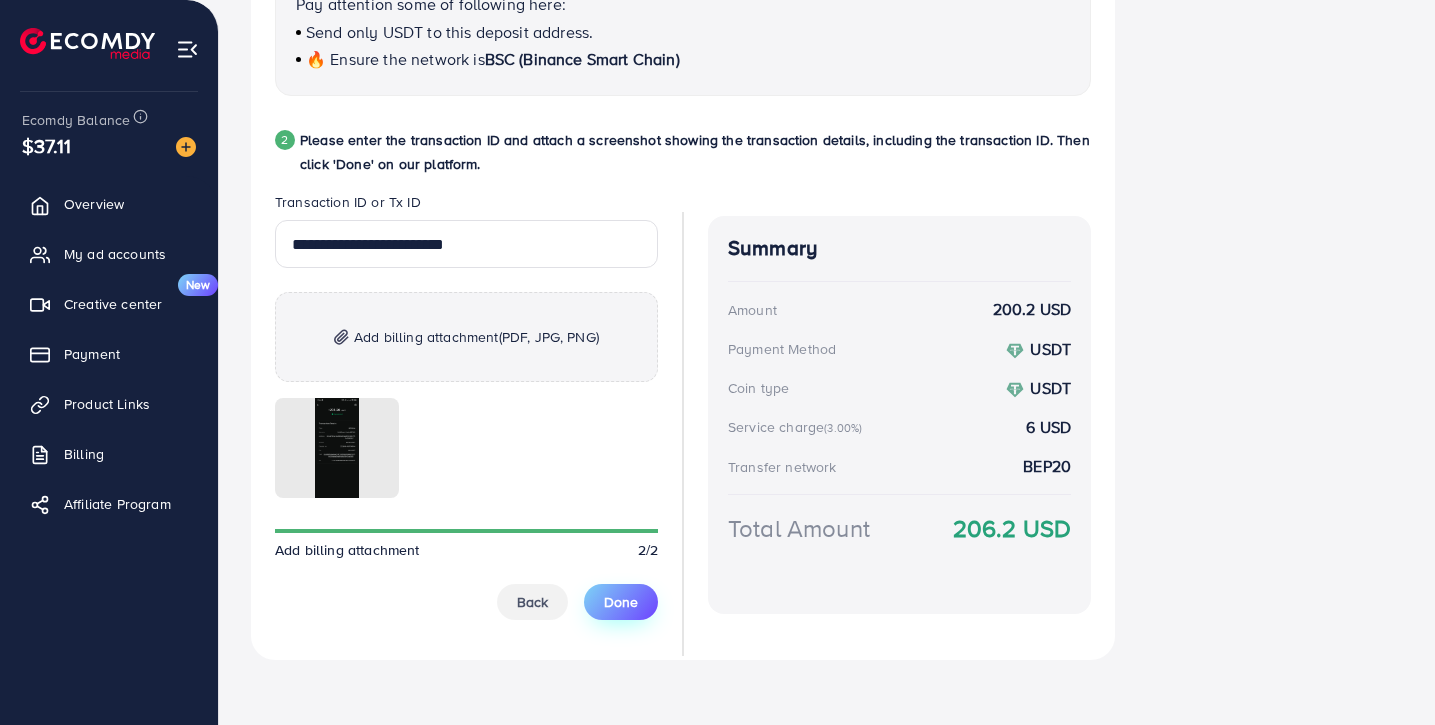 click on "Done" at bounding box center [621, 602] 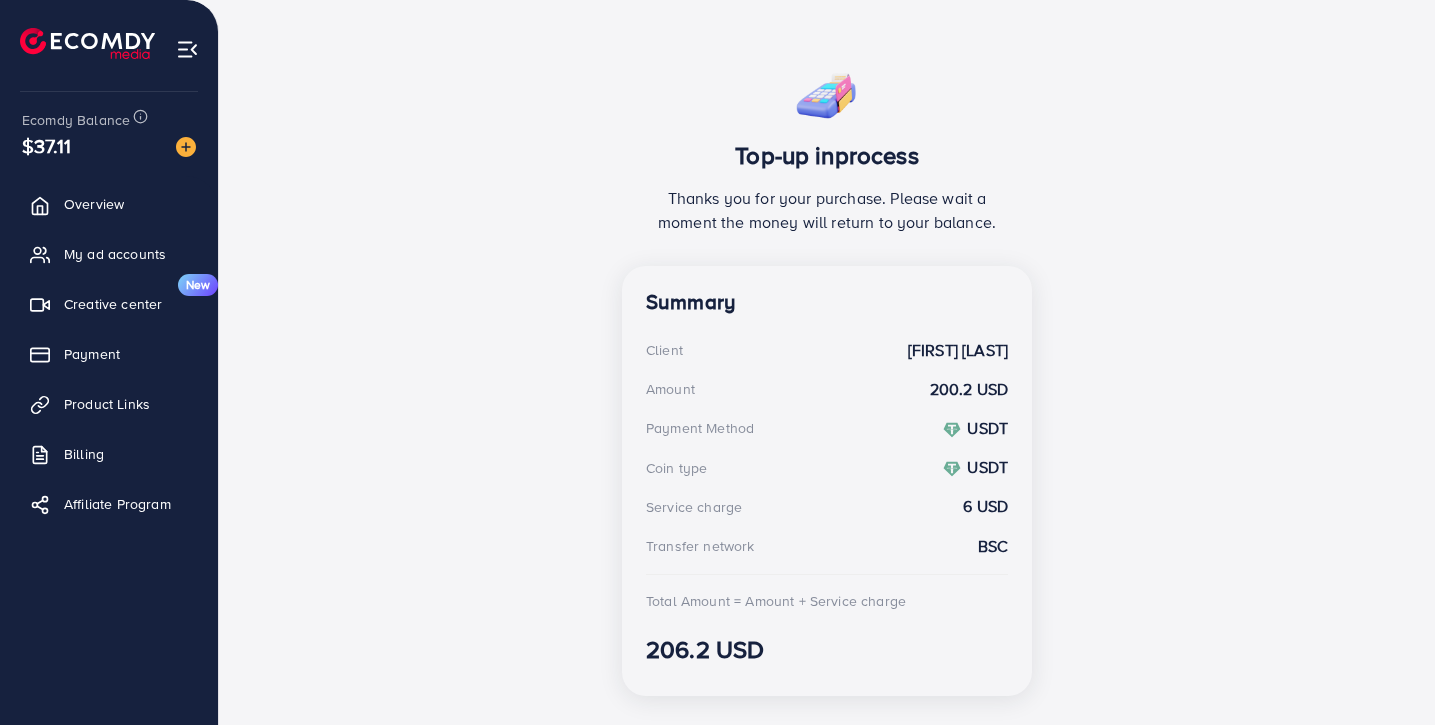 scroll, scrollTop: 361, scrollLeft: 0, axis: vertical 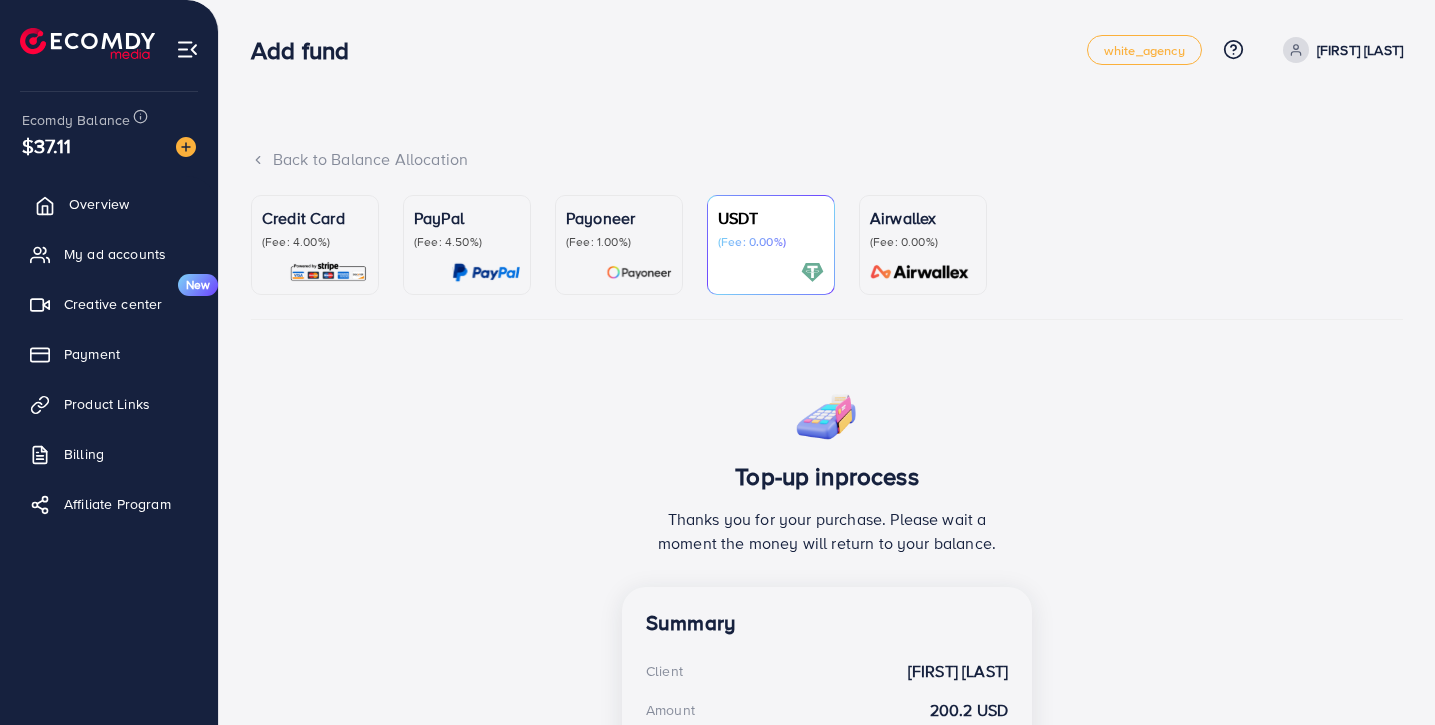 click on "Overview" at bounding box center [109, 204] 